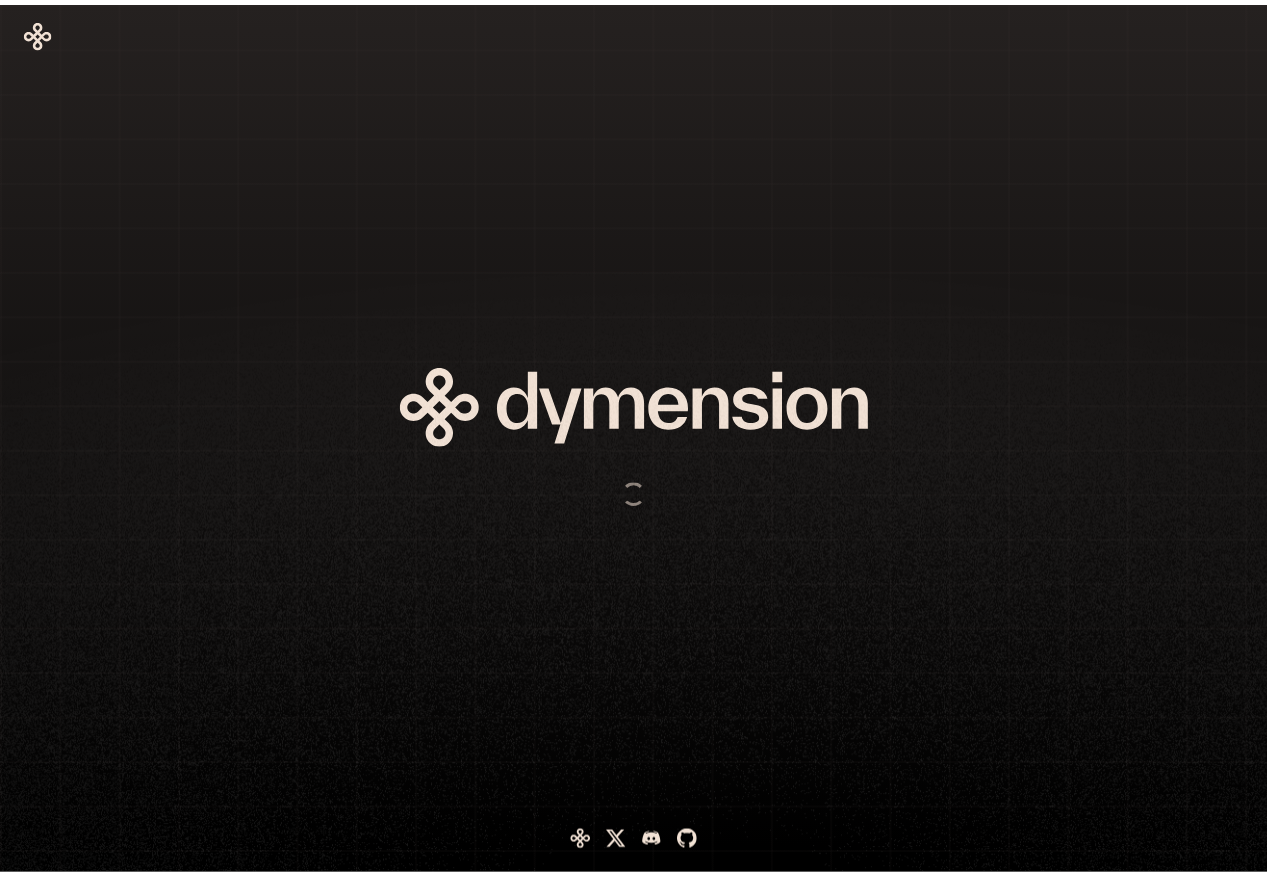 scroll, scrollTop: 0, scrollLeft: 0, axis: both 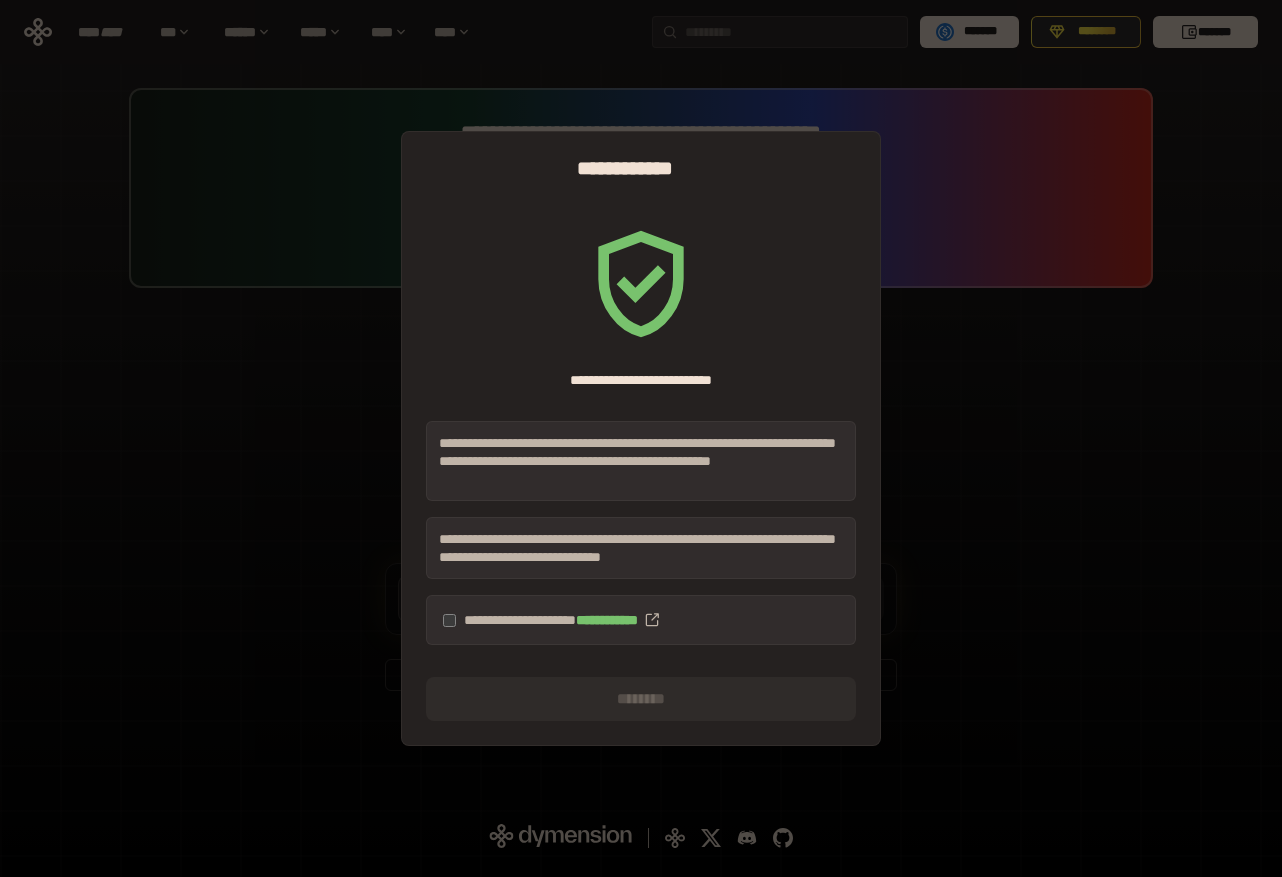 click on "**********" at bounding box center [641, 620] 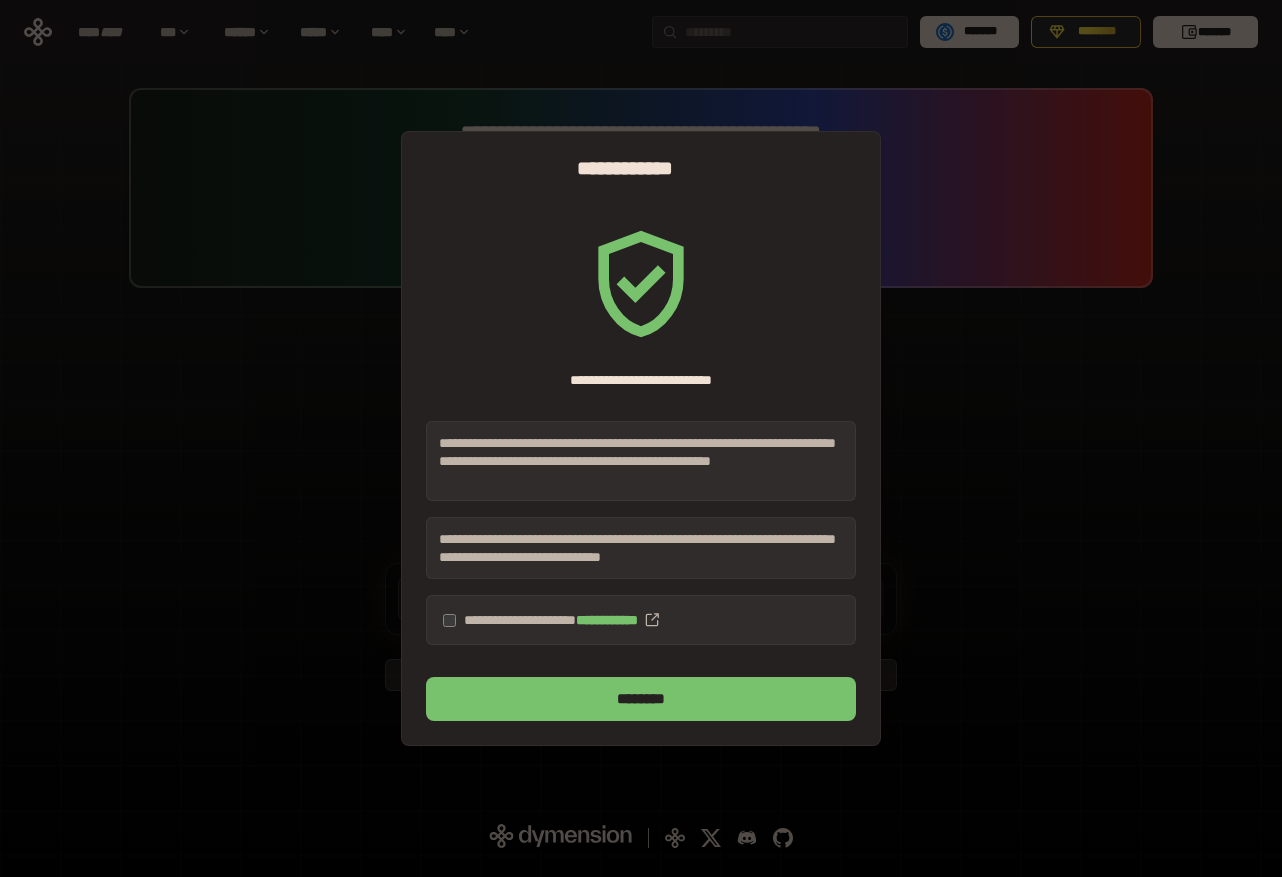 drag, startPoint x: 716, startPoint y: 682, endPoint x: 813, endPoint y: 668, distance: 98.005104 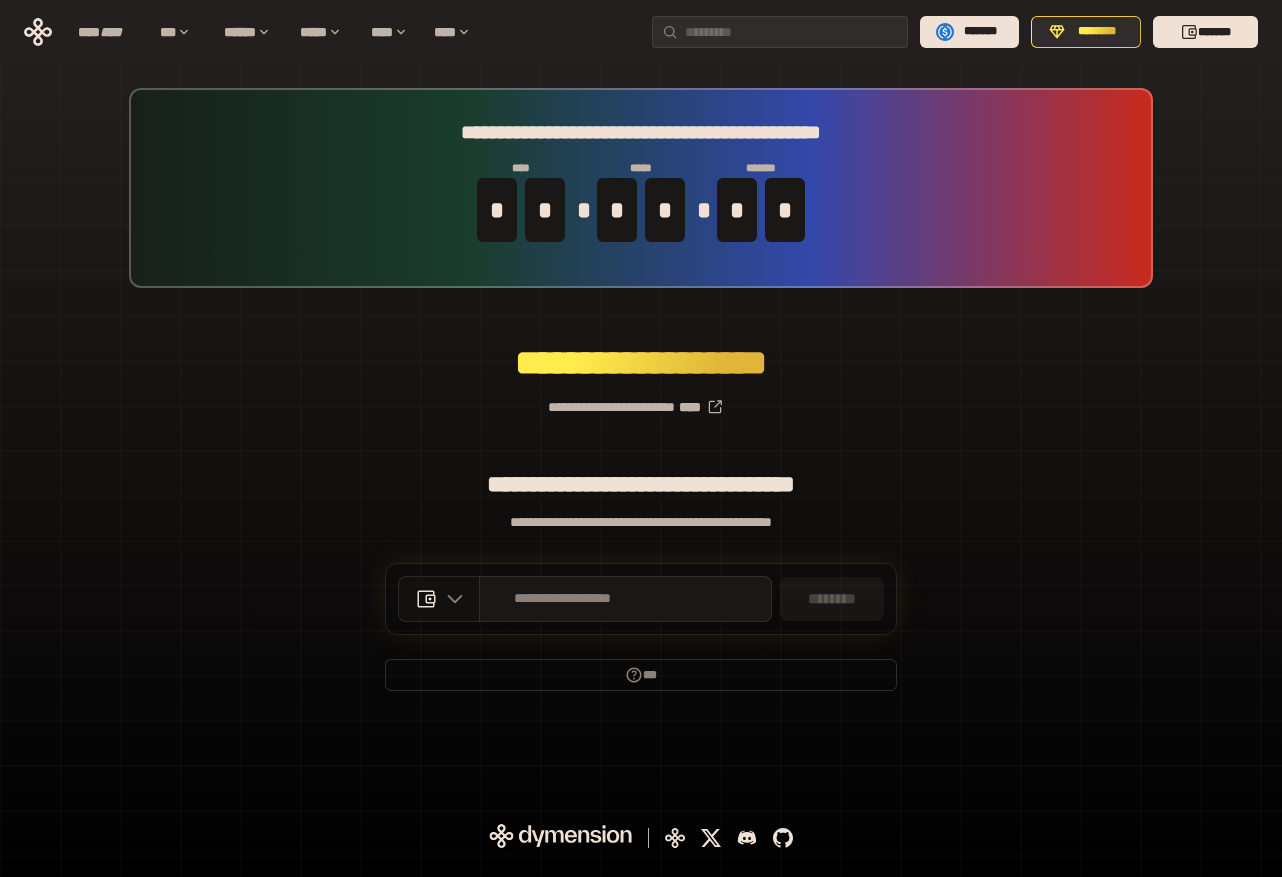 click 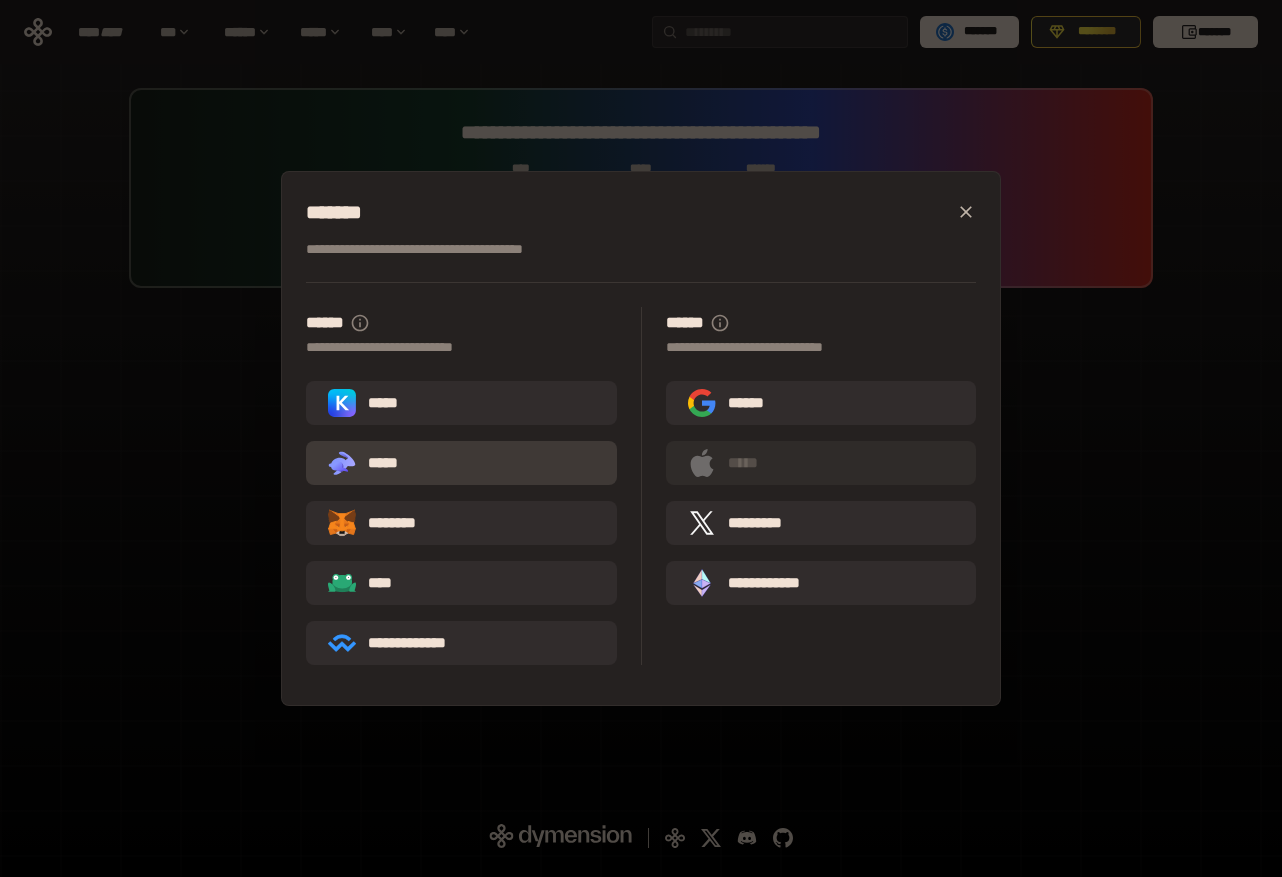 click on ".st0{fill:url(#SVGID_1_);}
.st1{fill-rule:evenodd;clip-rule:evenodd;fill:url(#SVGID_00000161597173617360504640000012432366591255278478_);}
.st2{fill-rule:evenodd;clip-rule:evenodd;fill:url(#SVGID_00000021803777515098205300000017382971856690286485_);}
.st3{fill:url(#SVGID_00000031192219548086493050000012287181694732331425_);}
*****" at bounding box center [461, 463] 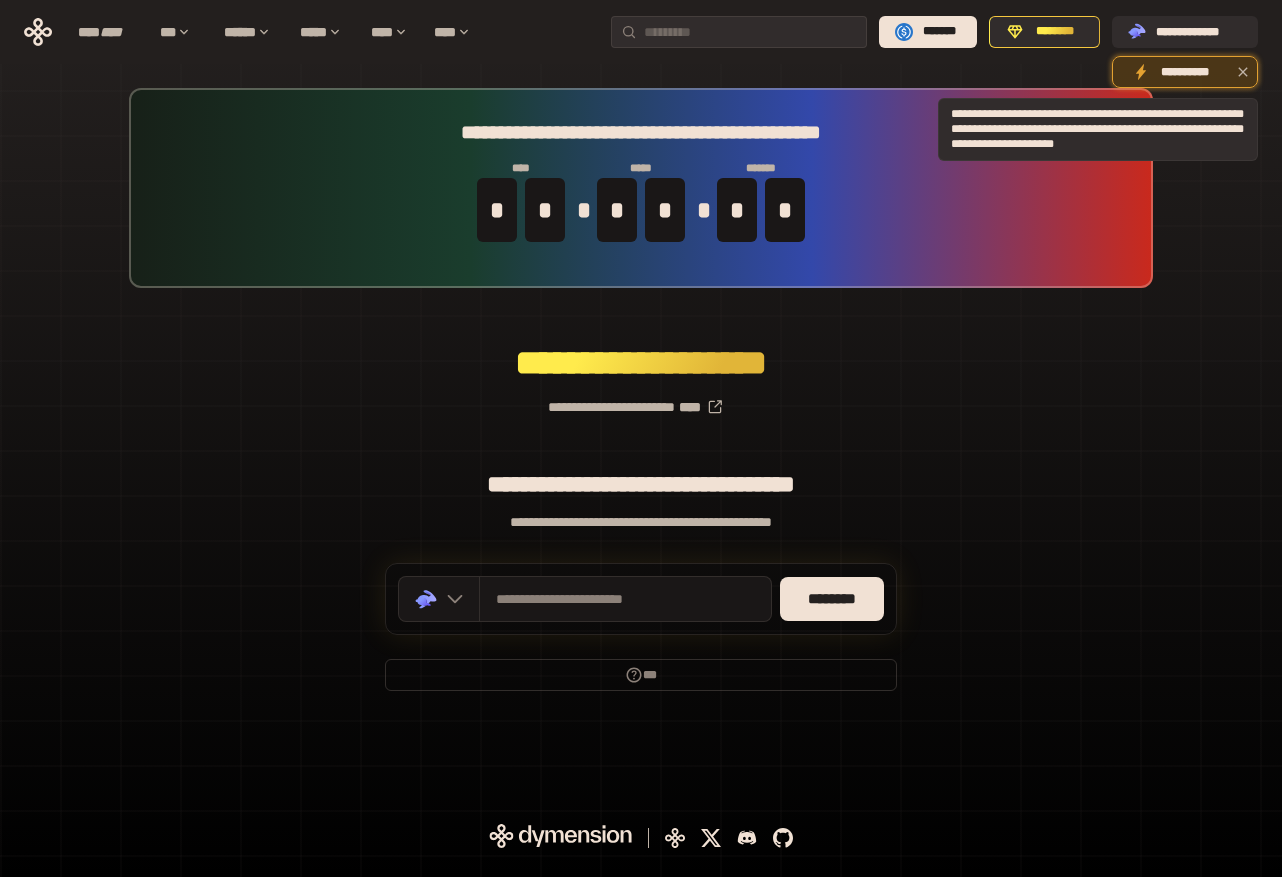 click 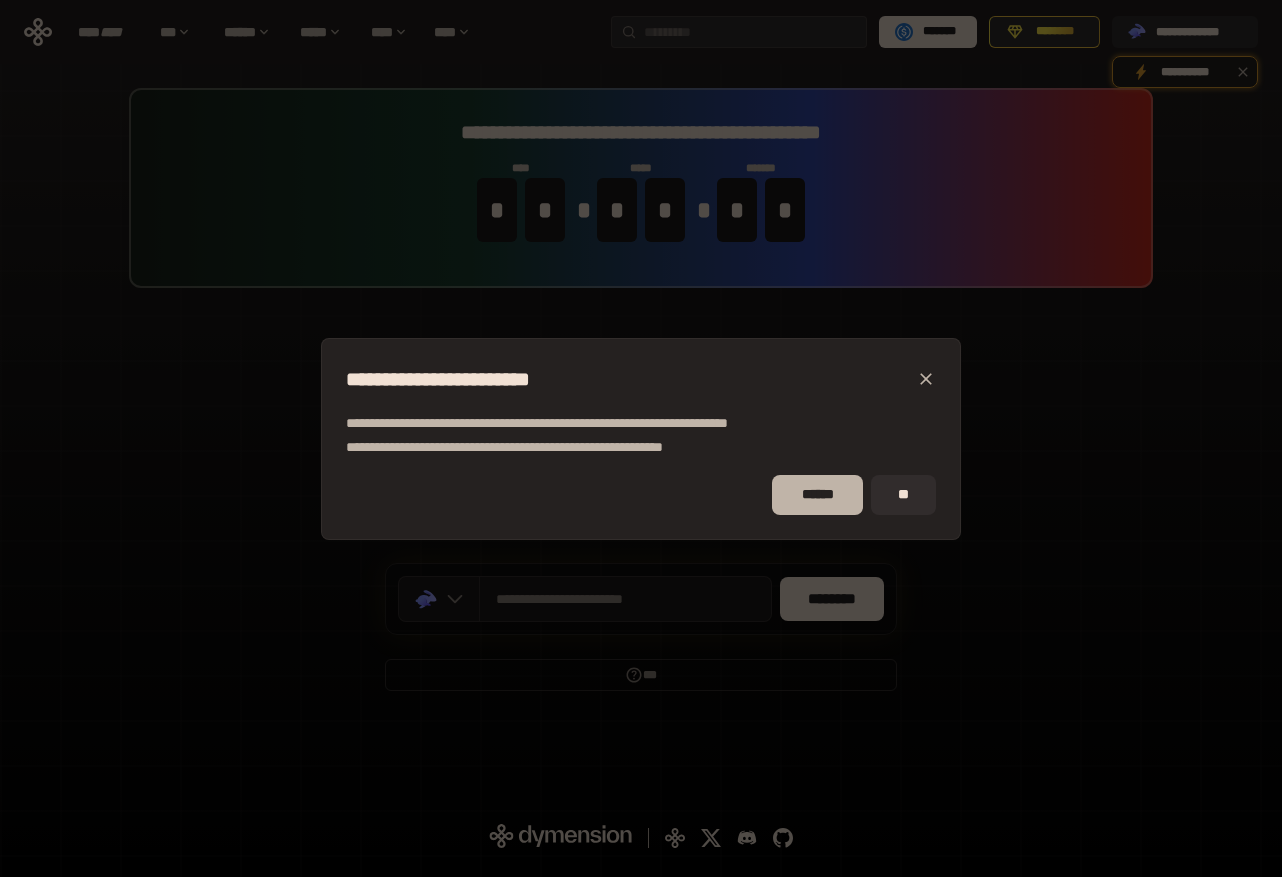 click on "******" at bounding box center [817, 495] 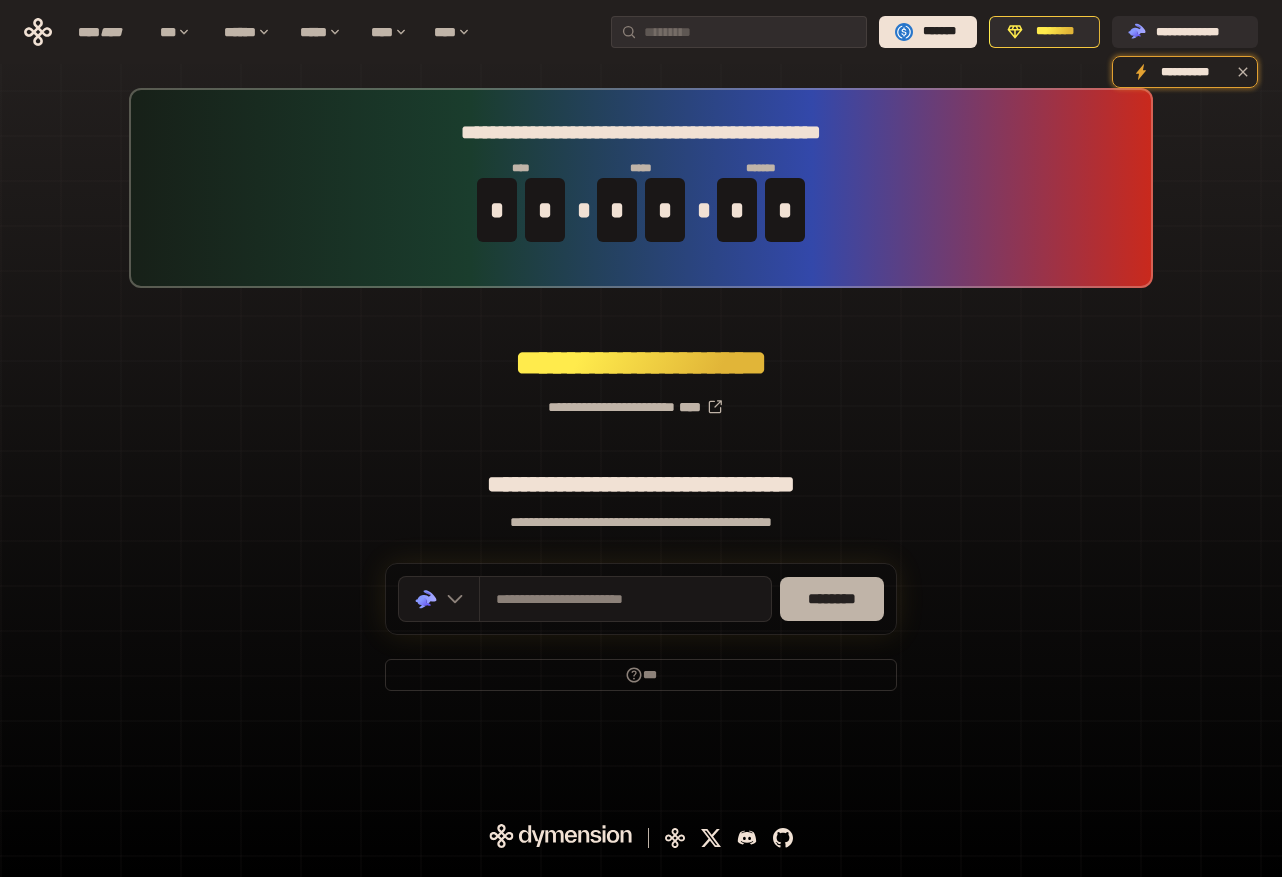 click on "********" at bounding box center (832, 599) 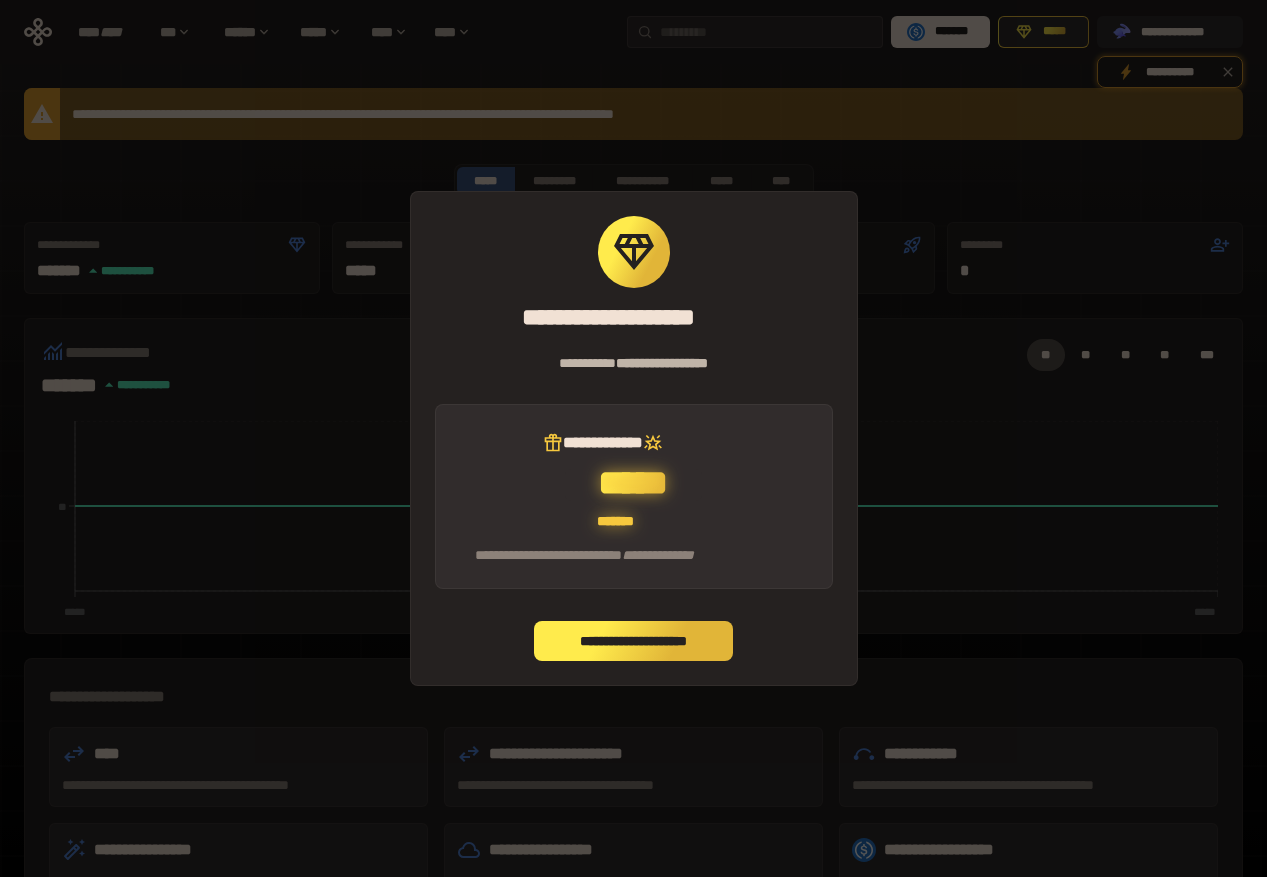 click on "**********" at bounding box center [634, 641] 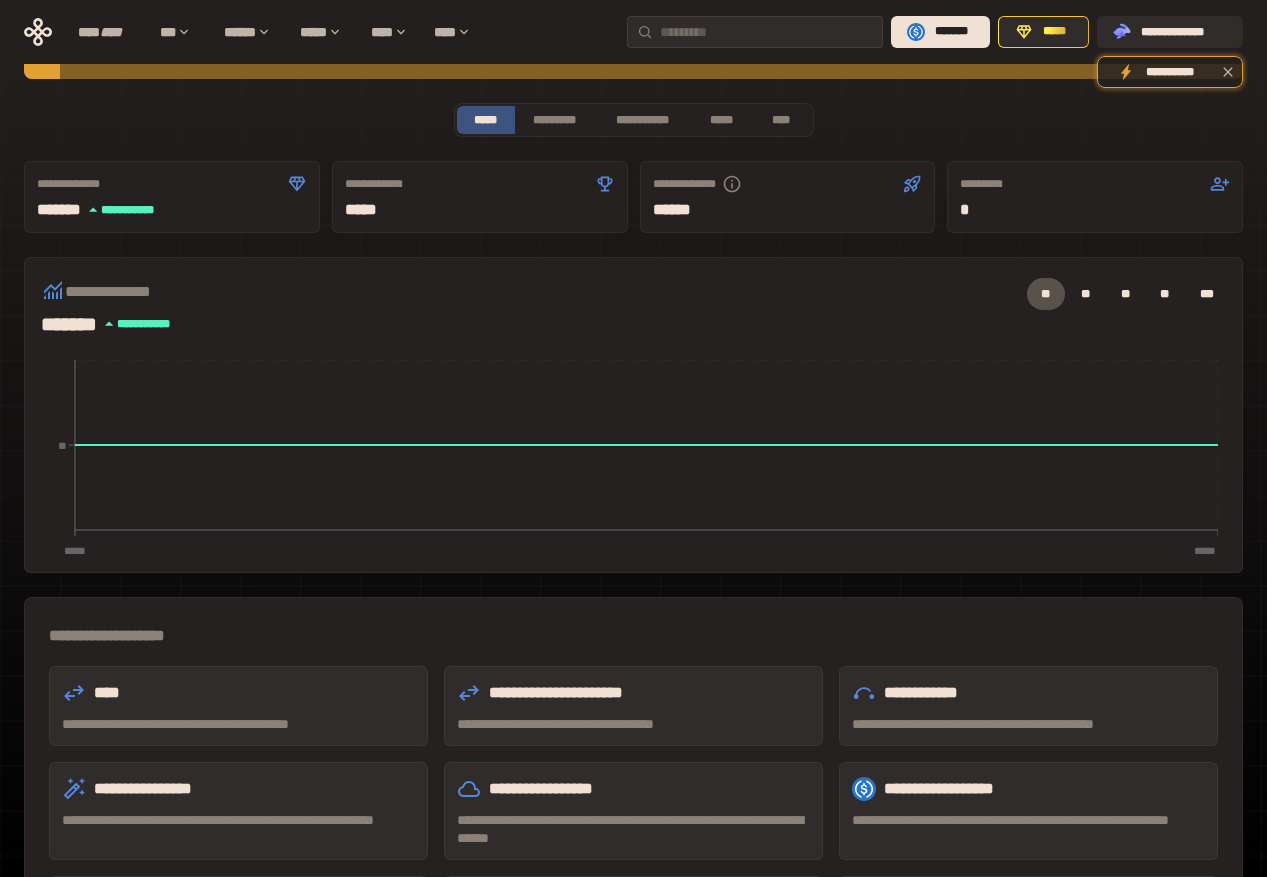 scroll, scrollTop: 0, scrollLeft: 0, axis: both 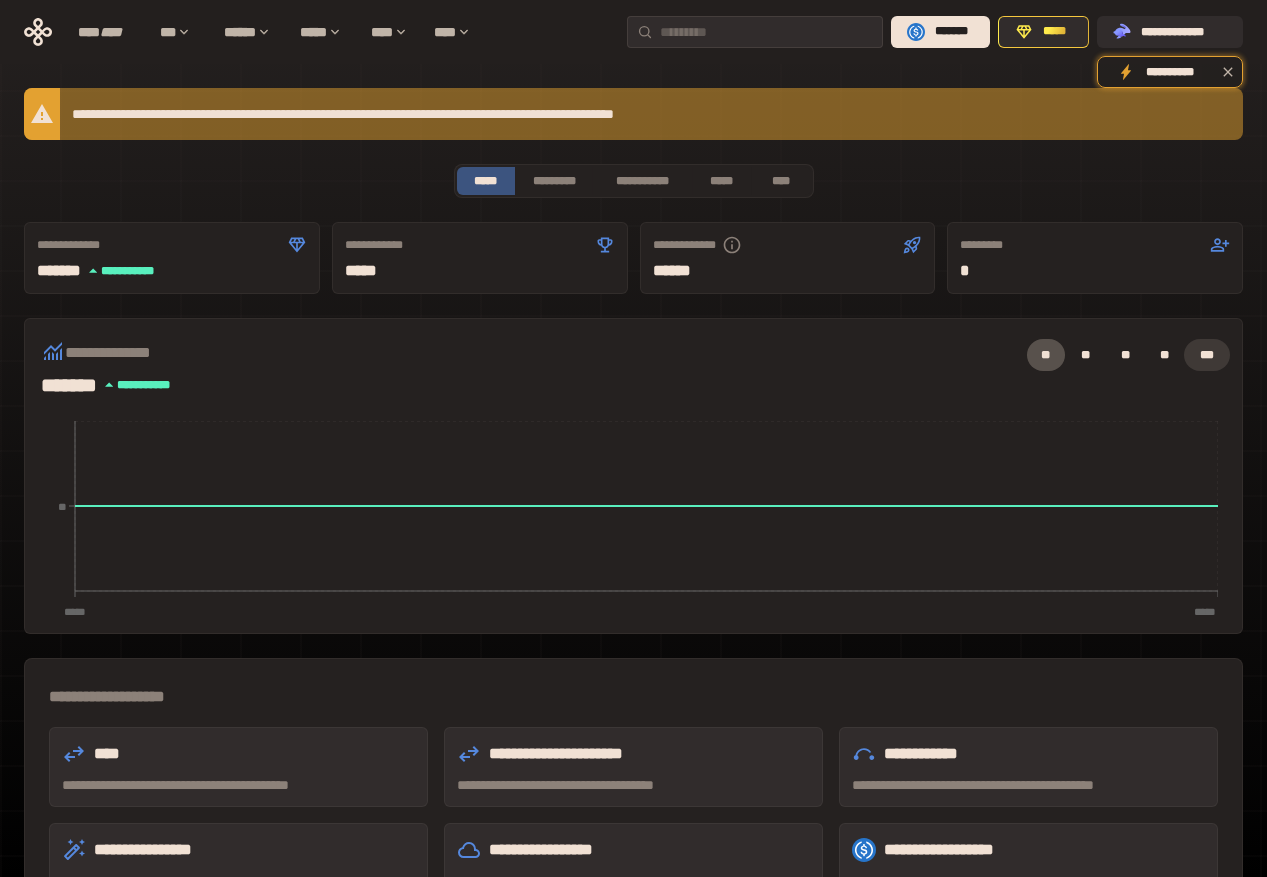 click on "***" at bounding box center (1207, 355) 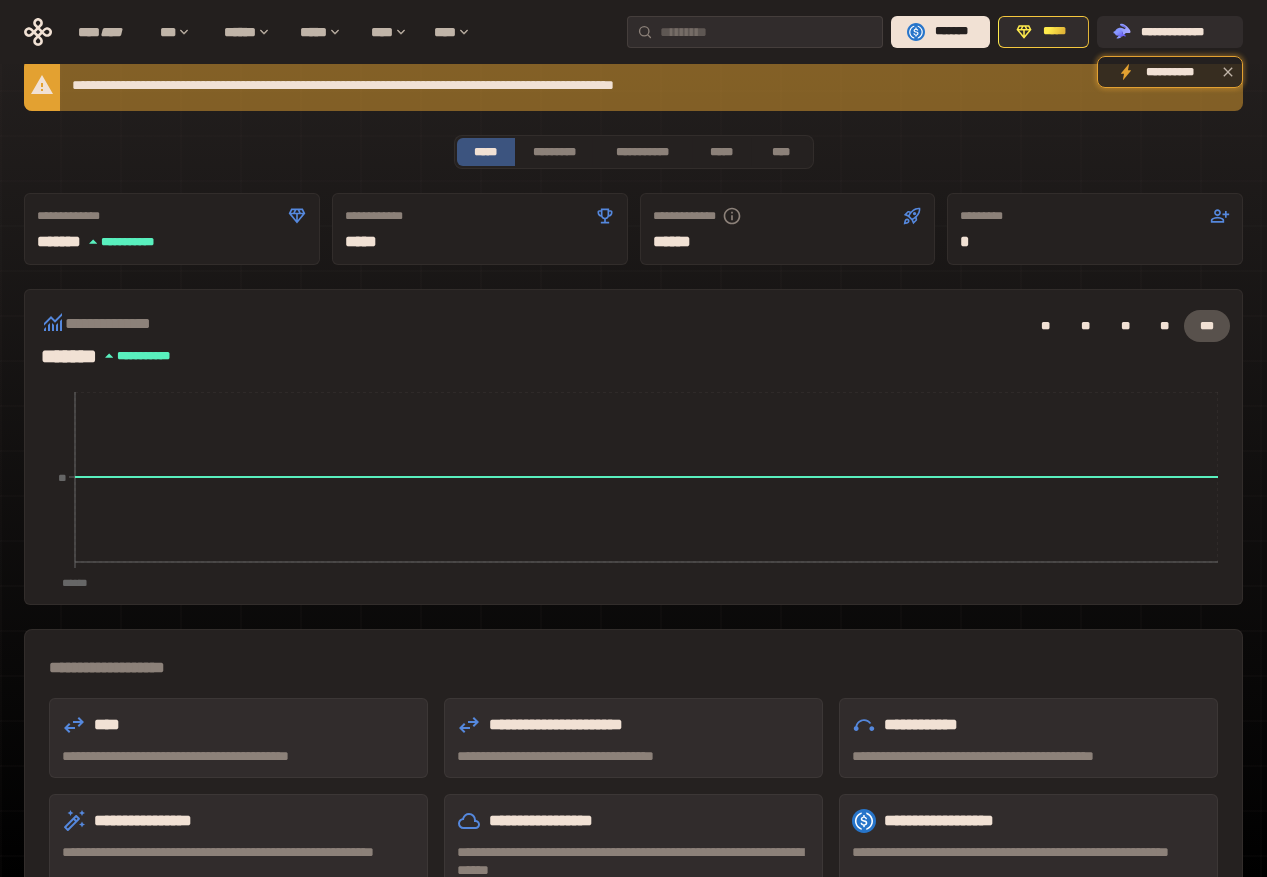 scroll, scrollTop: 0, scrollLeft: 0, axis: both 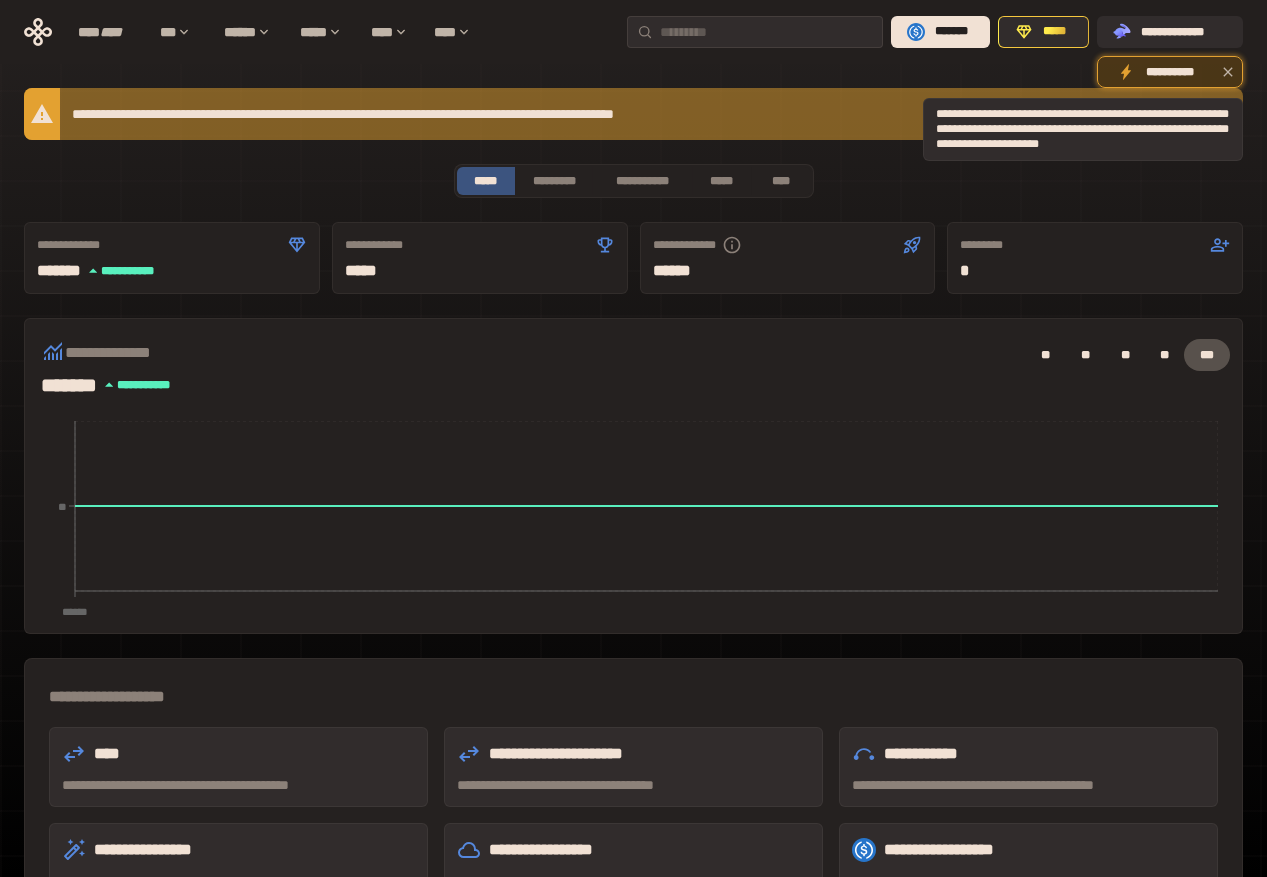click 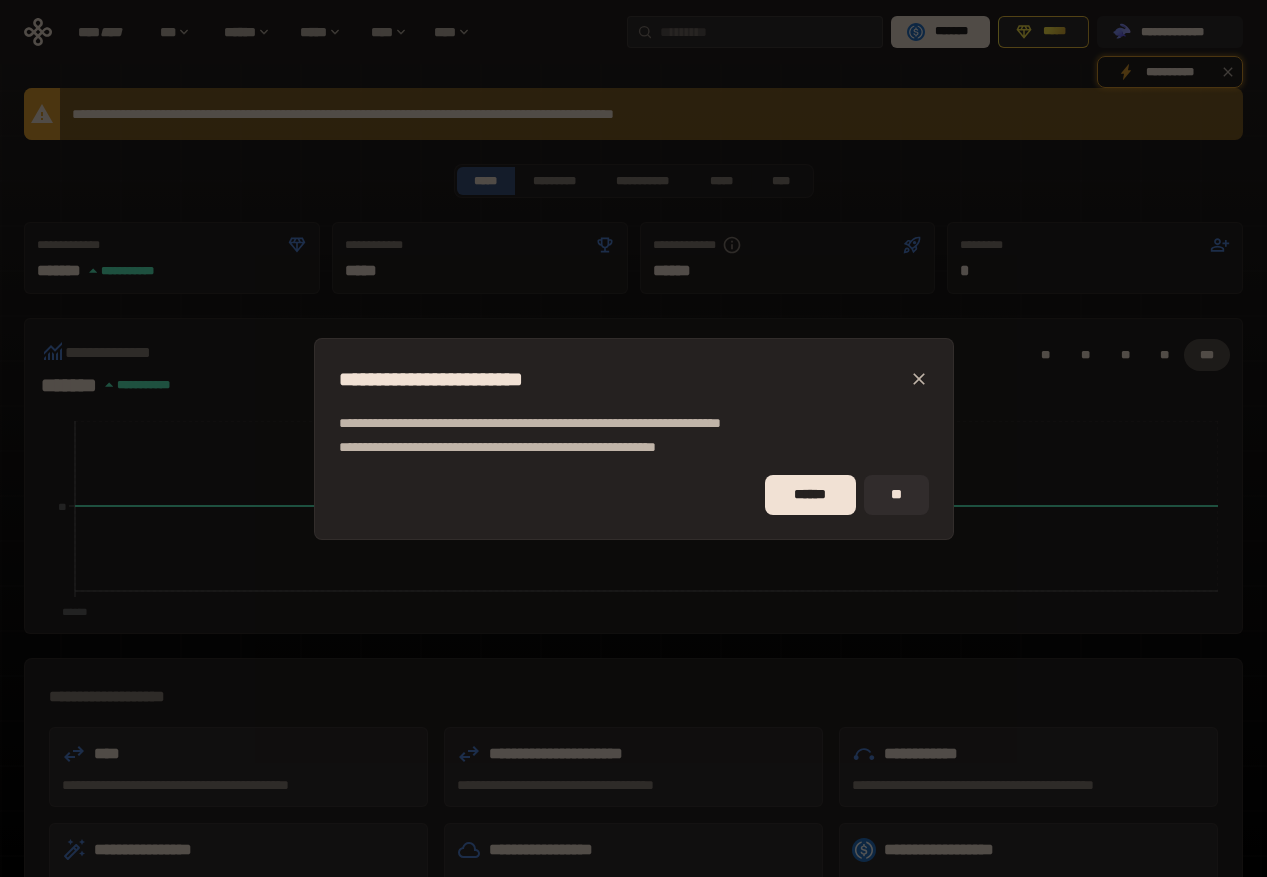click 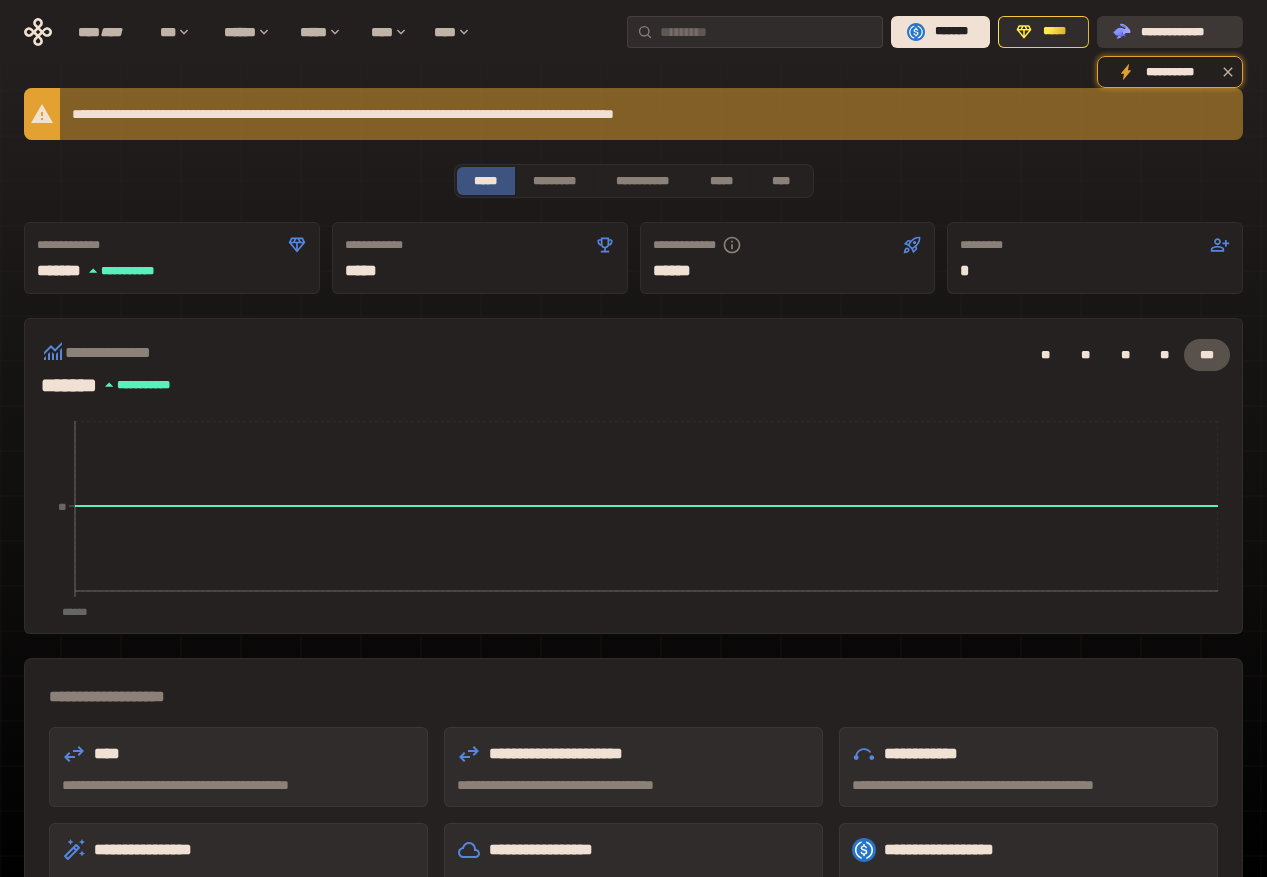 click on "**********" at bounding box center [1184, 32] 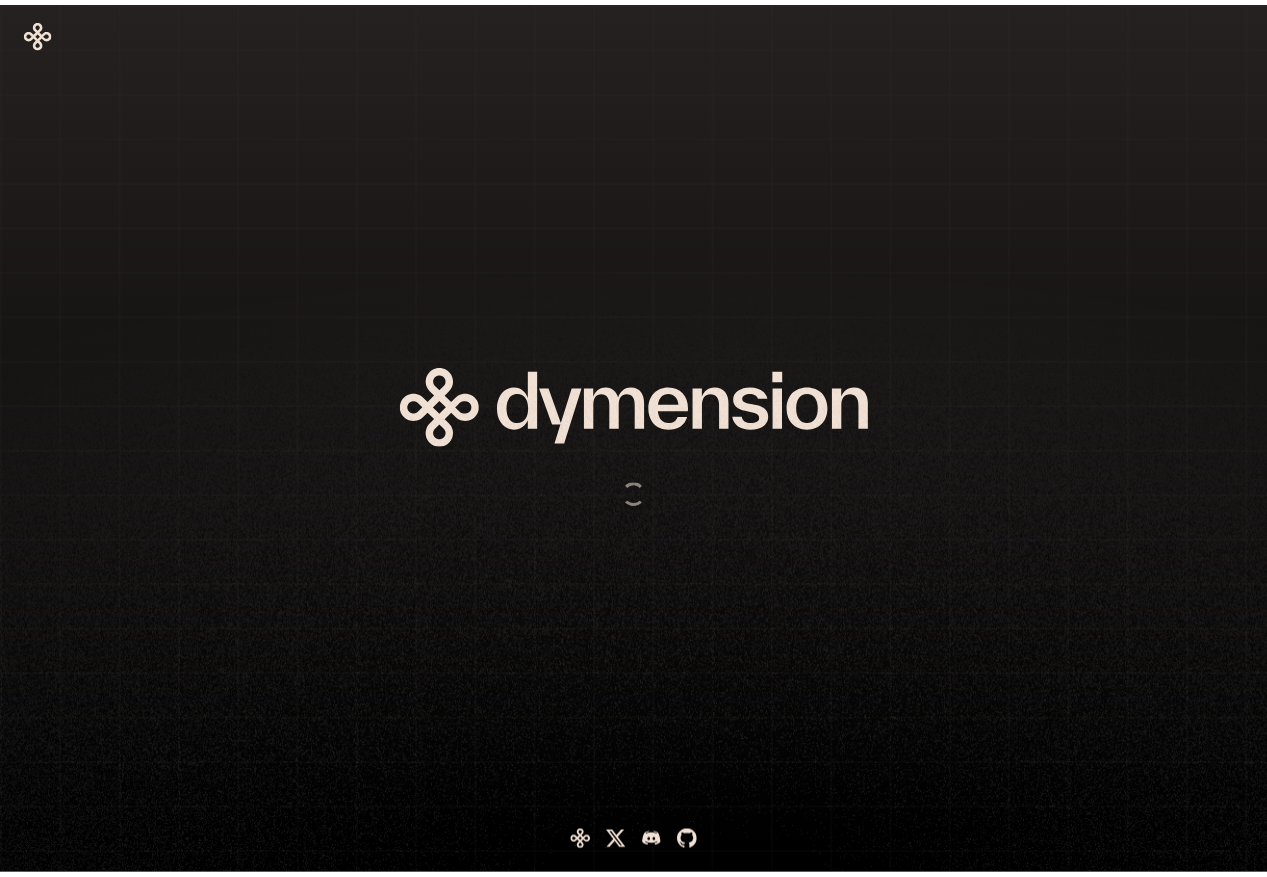 scroll, scrollTop: 0, scrollLeft: 0, axis: both 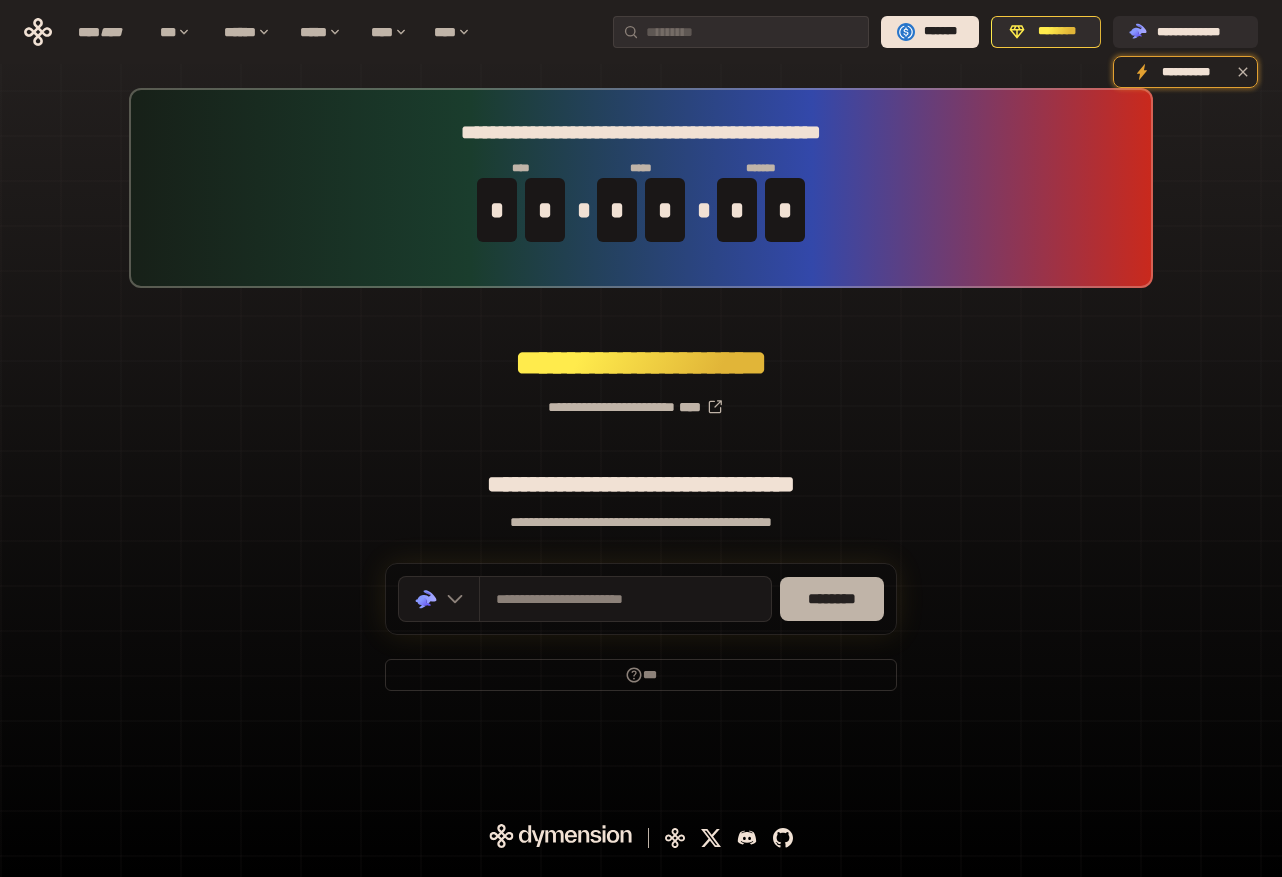 click on "********" at bounding box center [832, 599] 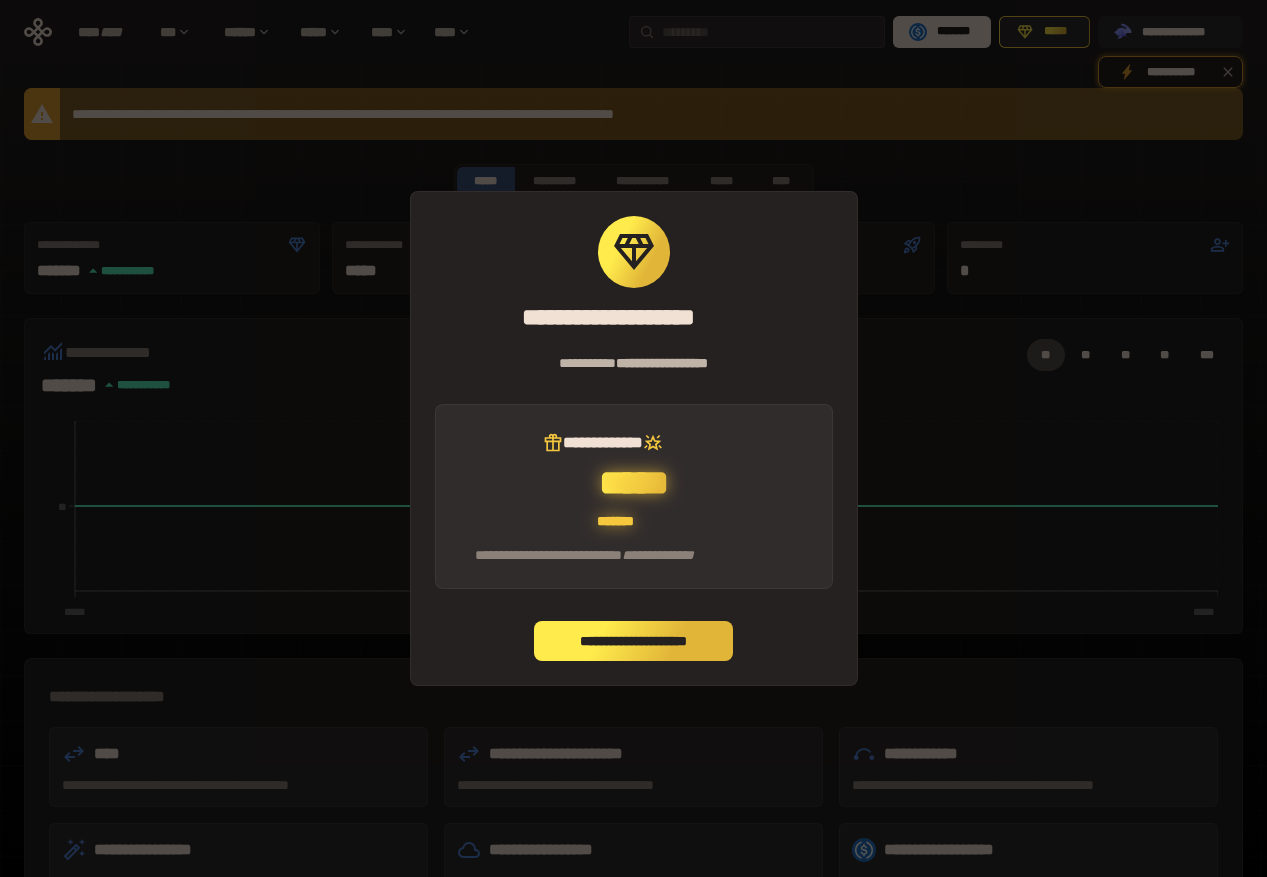 click on "**********" at bounding box center [634, 641] 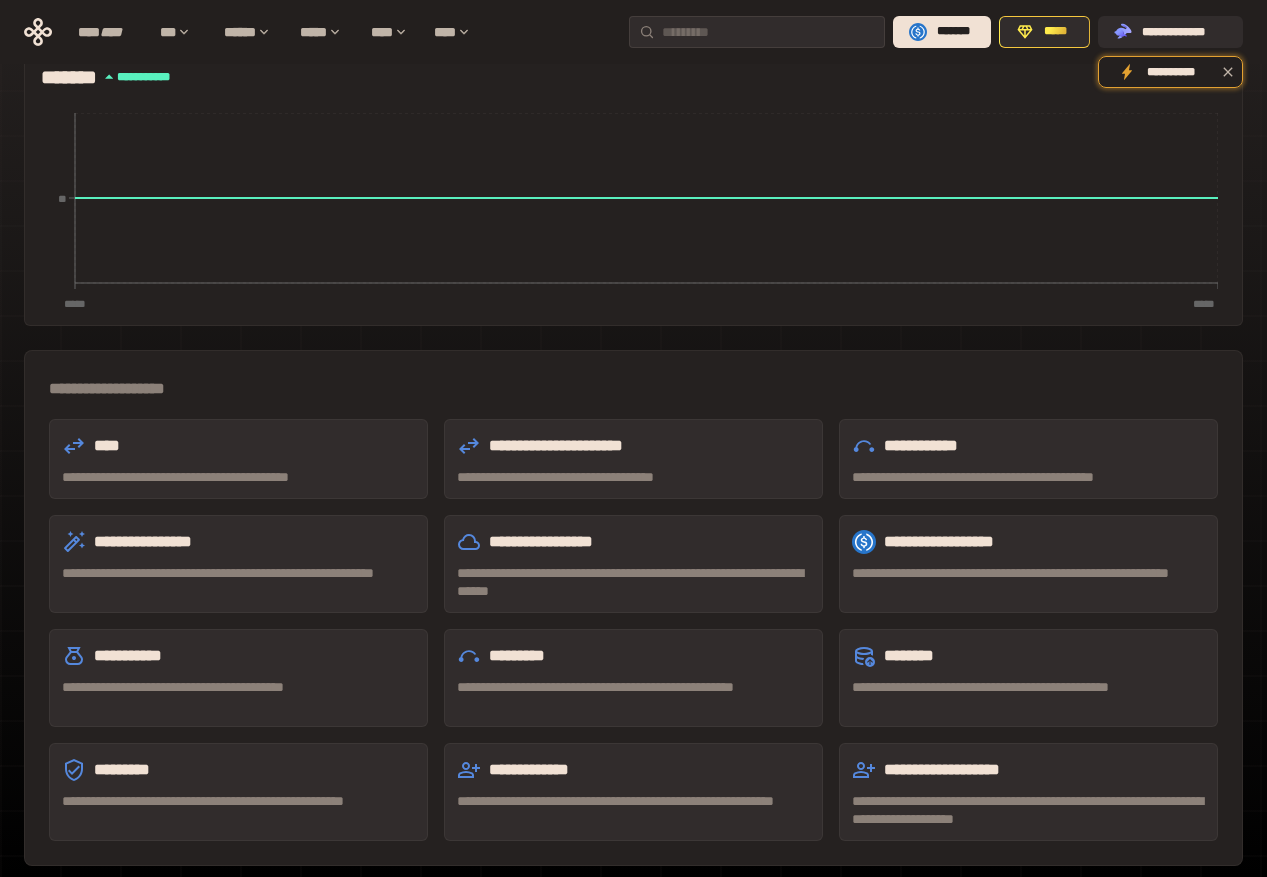 scroll, scrollTop: 389, scrollLeft: 0, axis: vertical 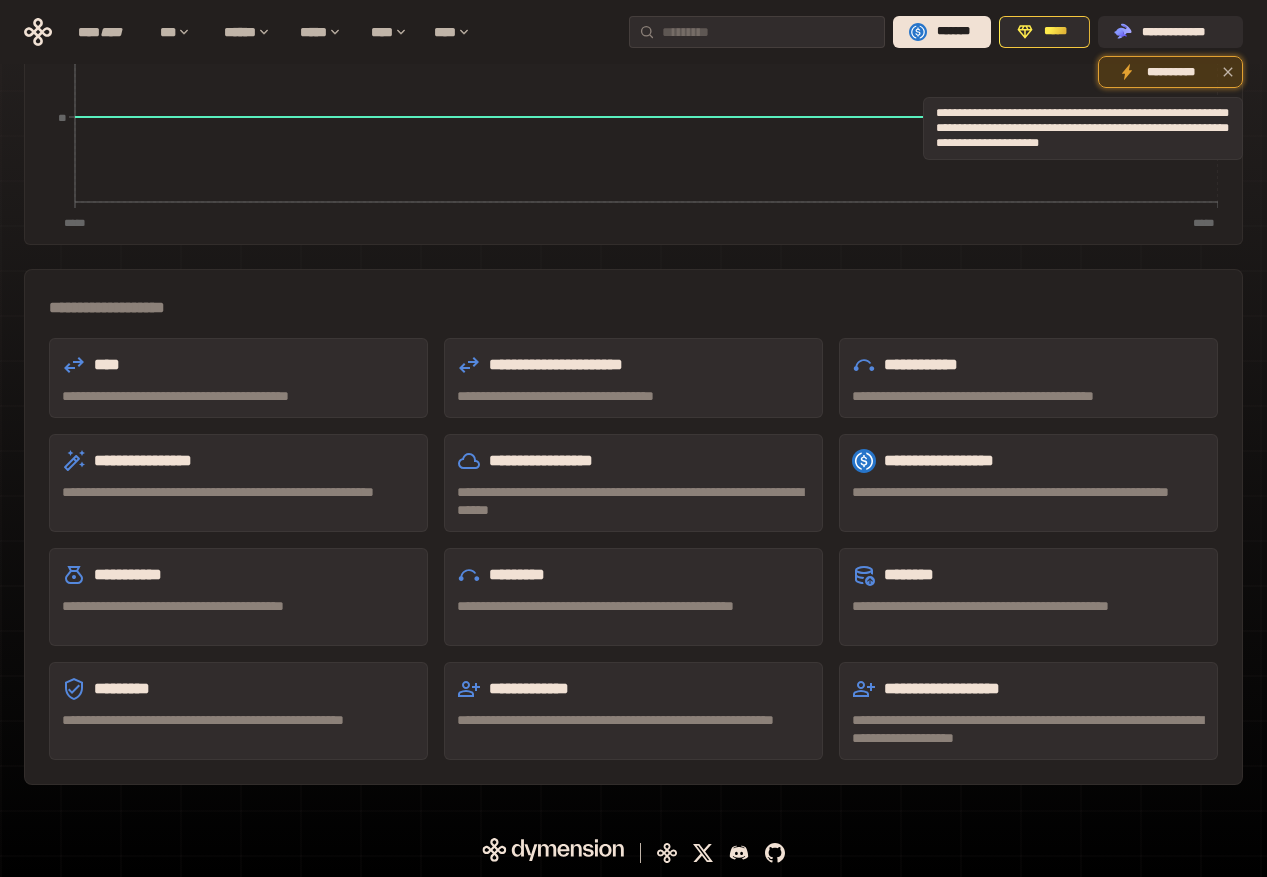 click 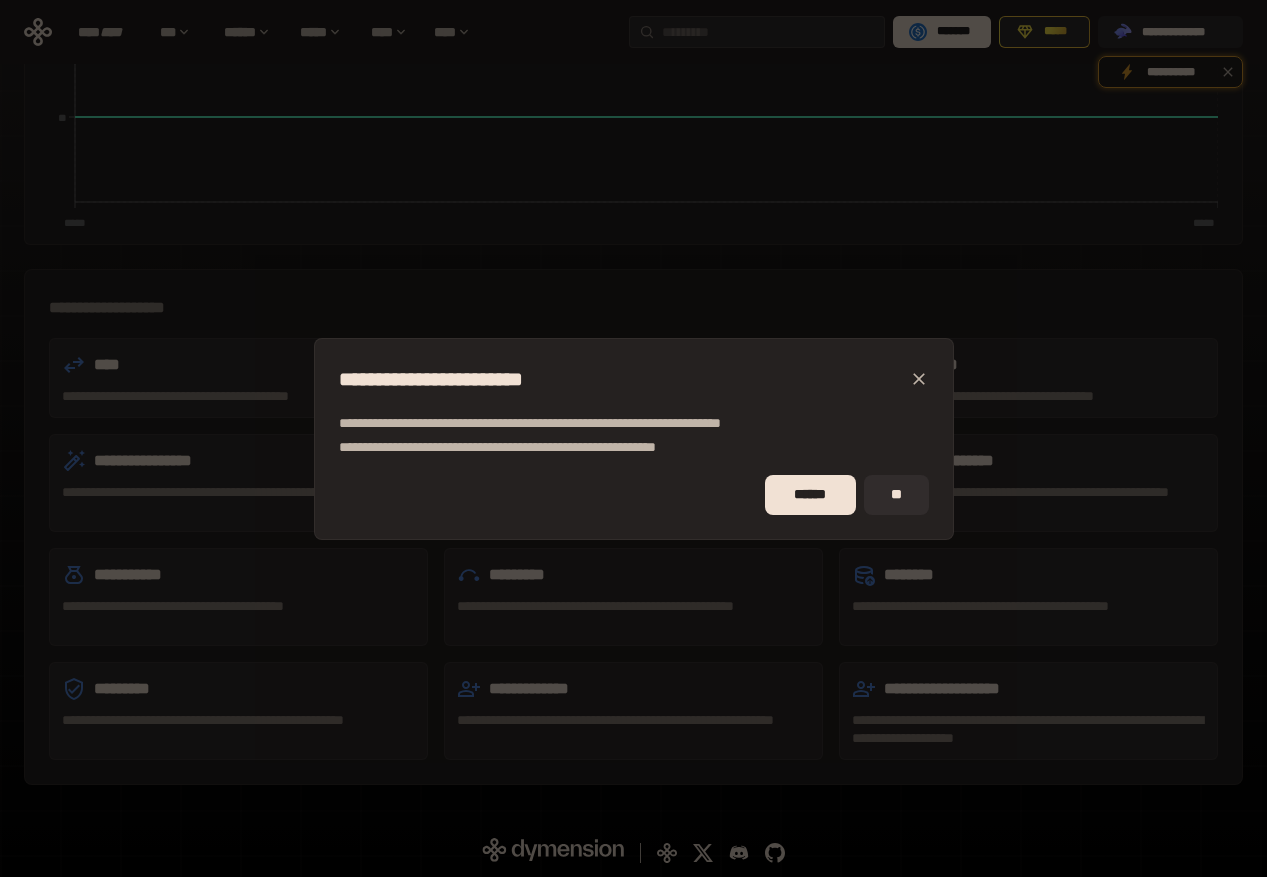 click on "**********" at bounding box center [633, 438] 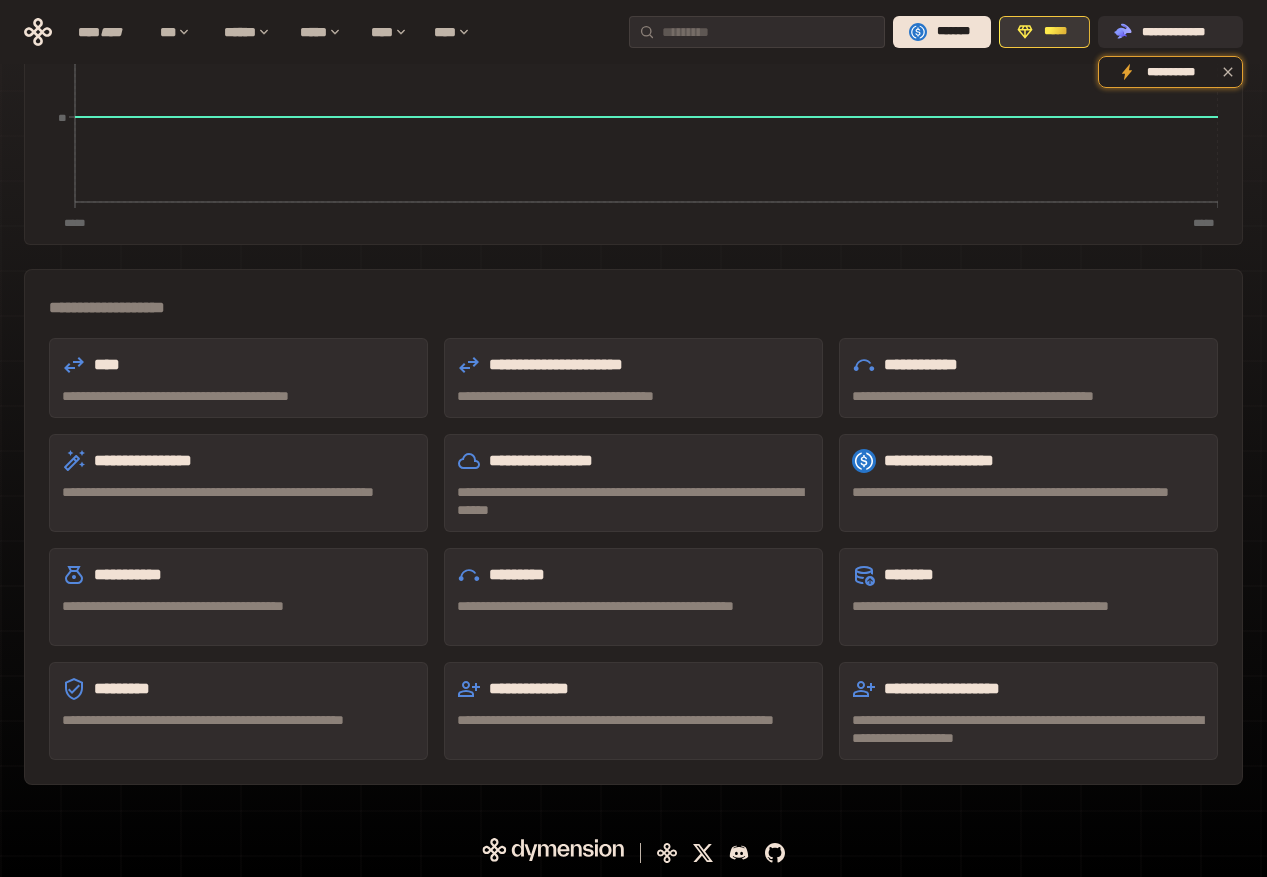 click on "*****" at bounding box center (1055, 32) 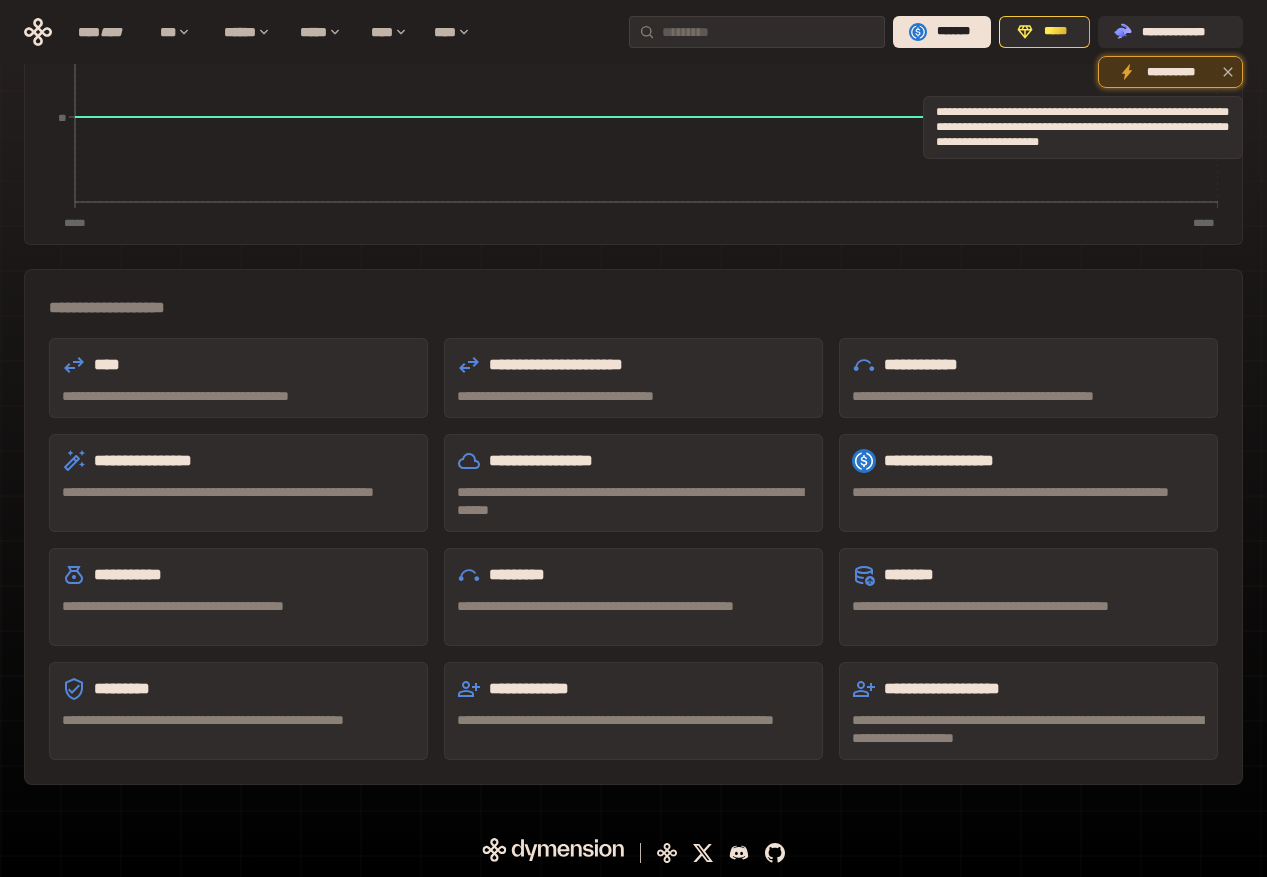 click 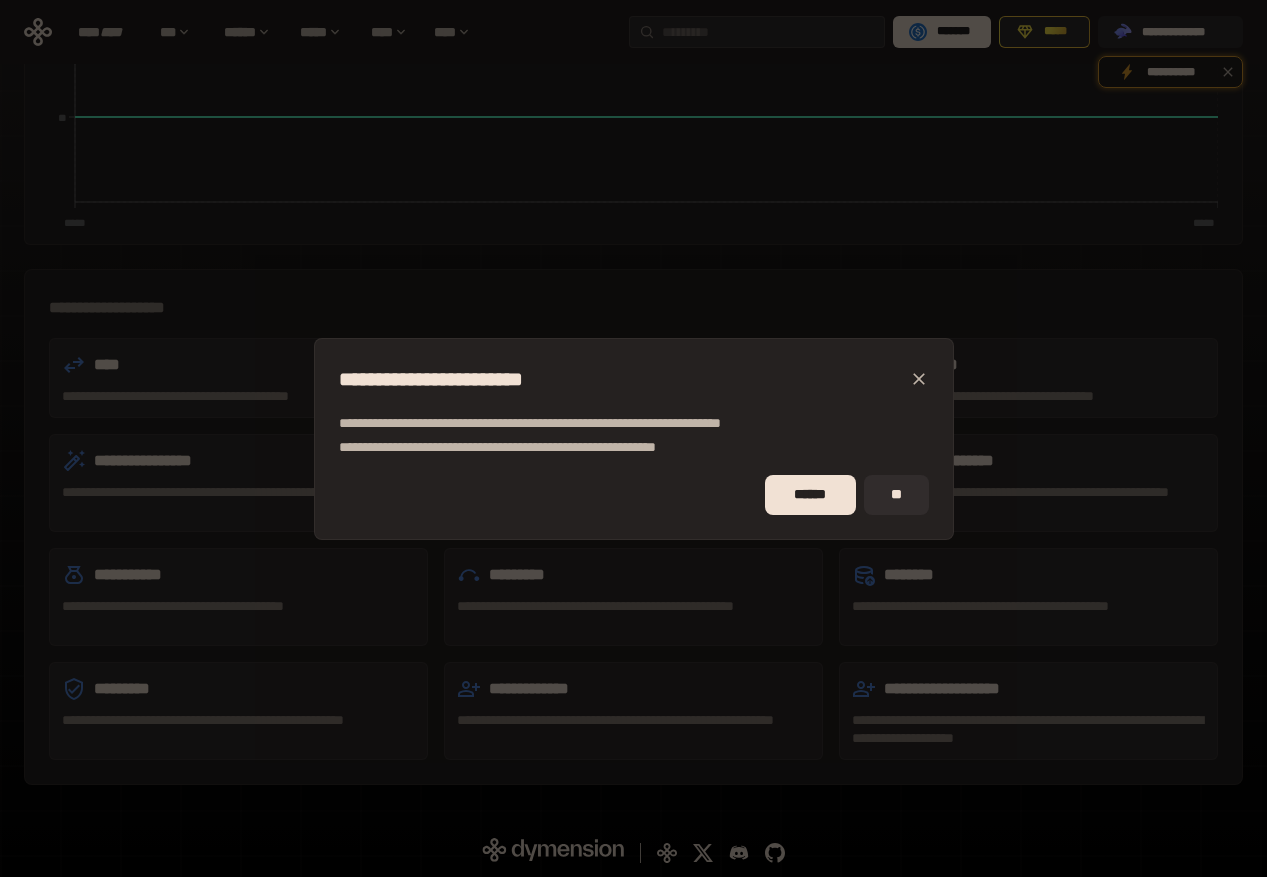 click on "**" at bounding box center (896, 495) 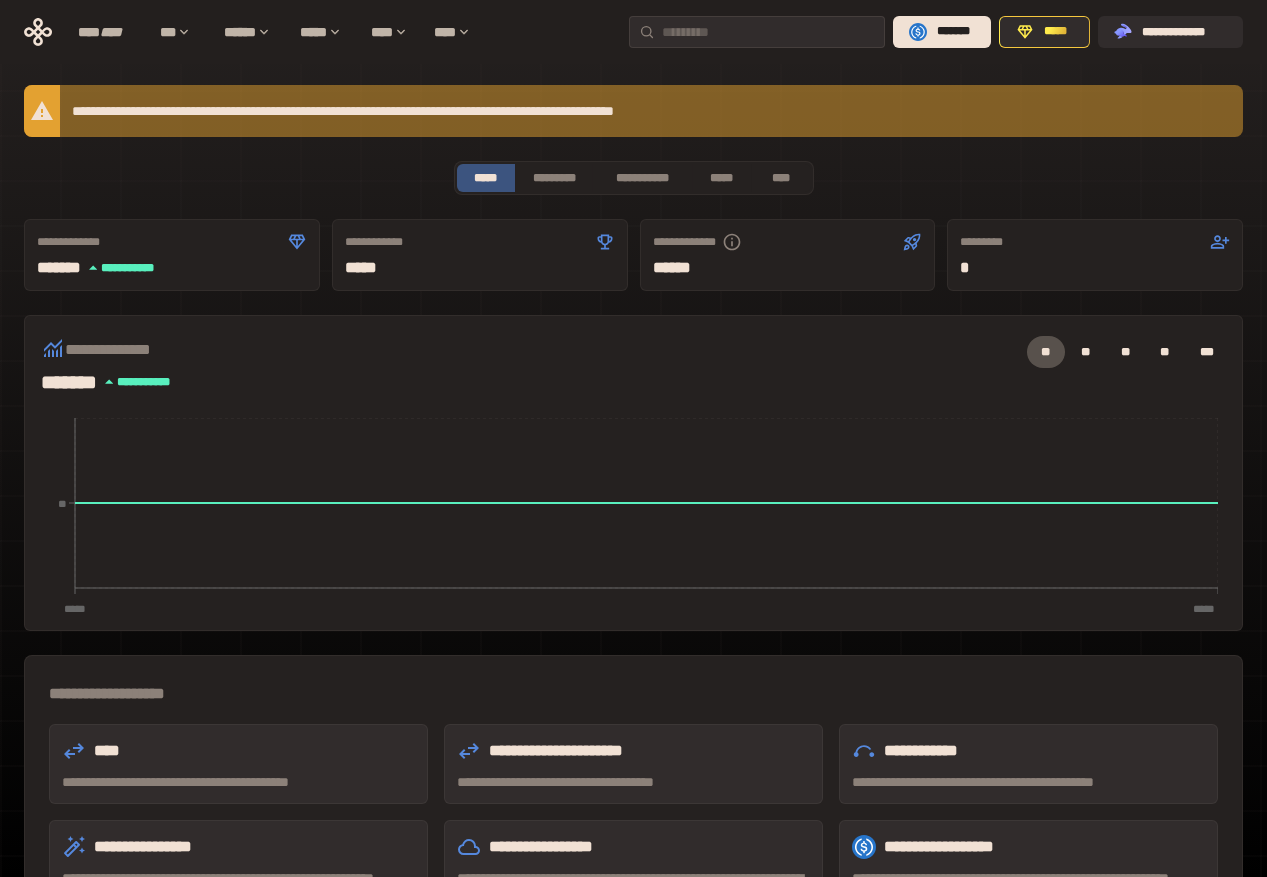 scroll, scrollTop: 0, scrollLeft: 0, axis: both 